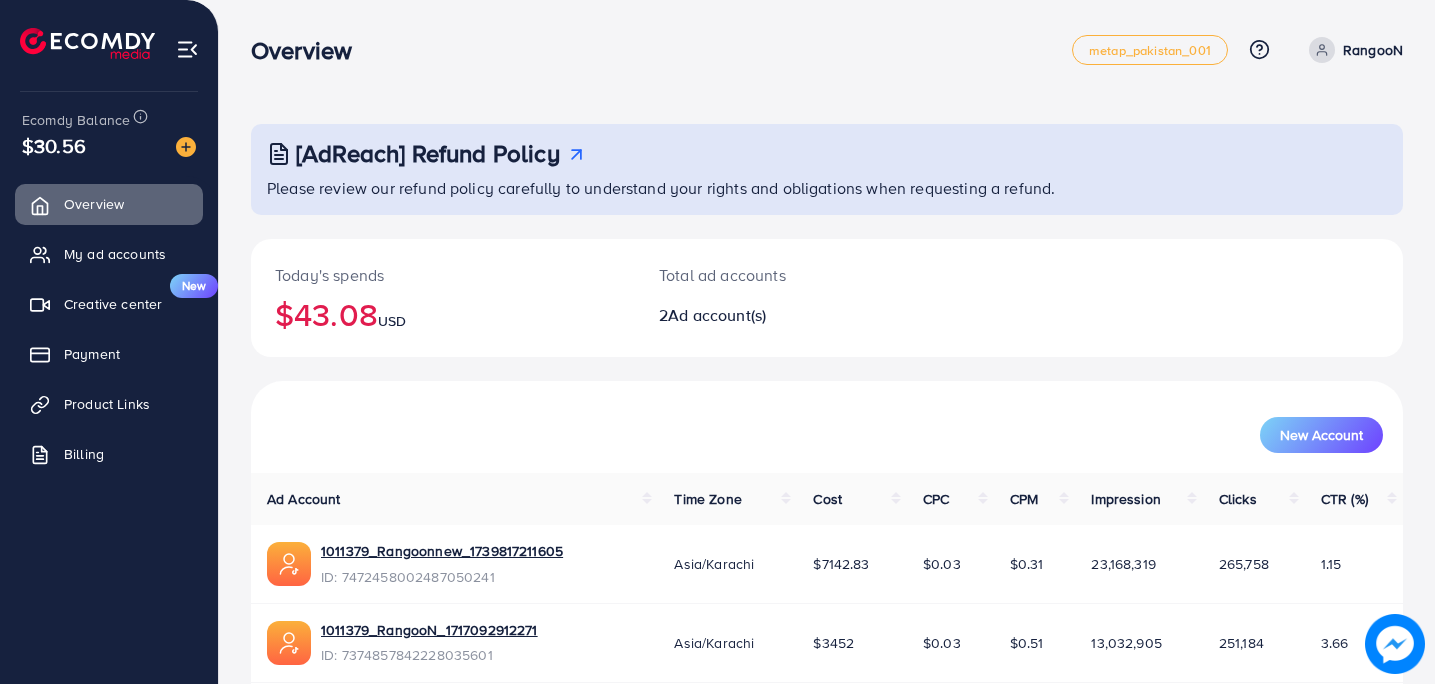 scroll, scrollTop: 0, scrollLeft: 0, axis: both 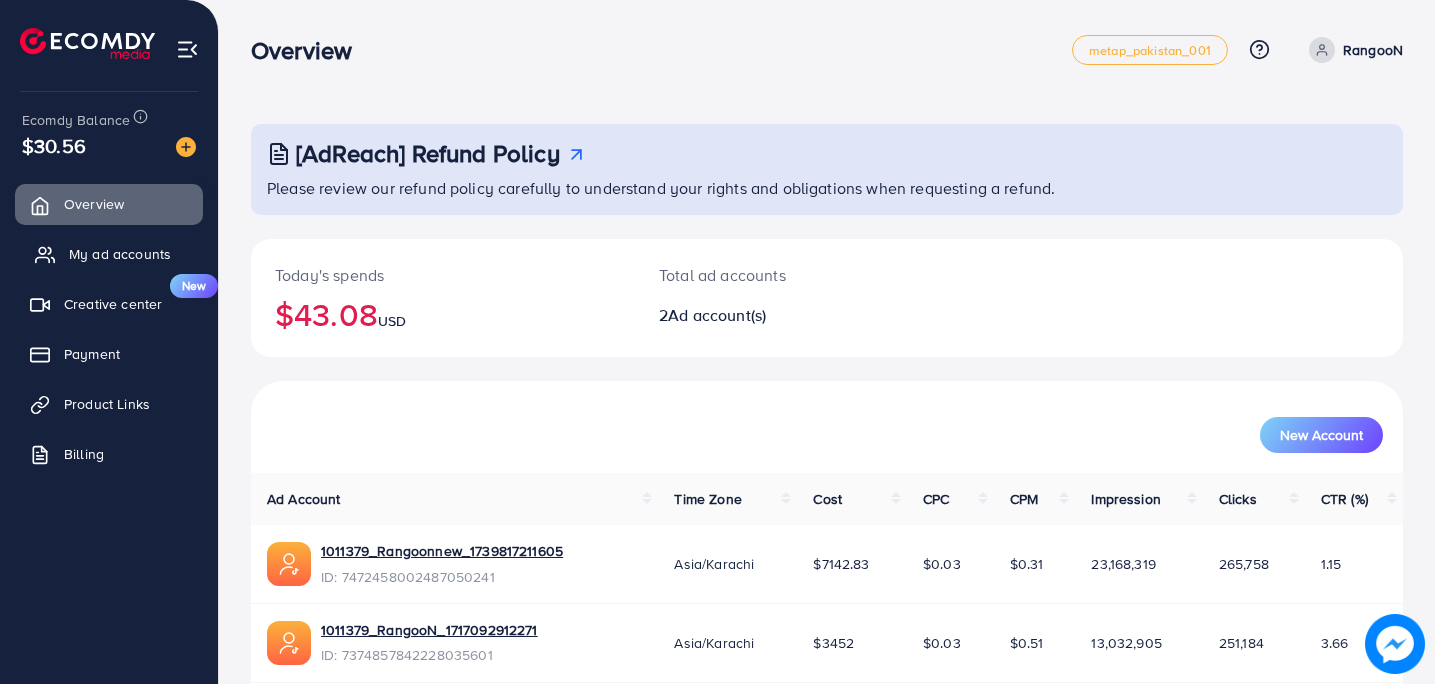 click on "My ad accounts" at bounding box center (120, 254) 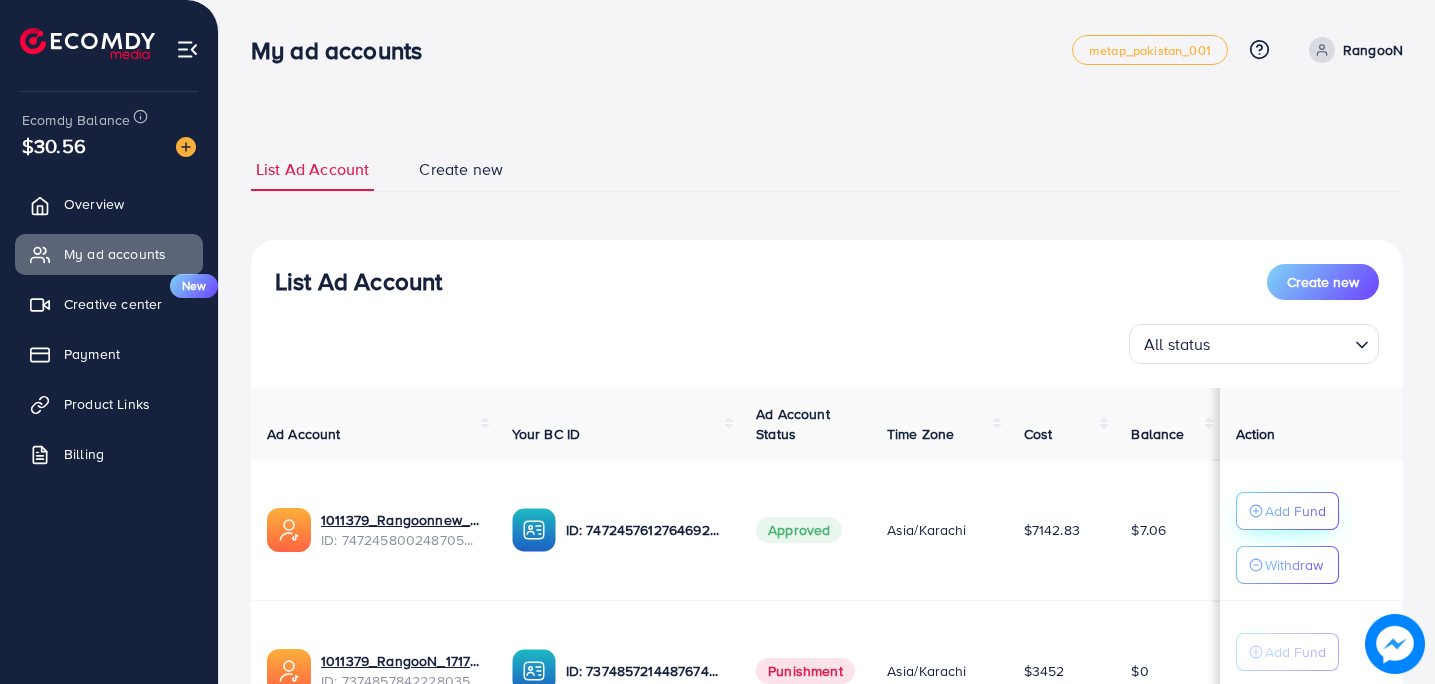 click on "Add Fund" at bounding box center (1295, 511) 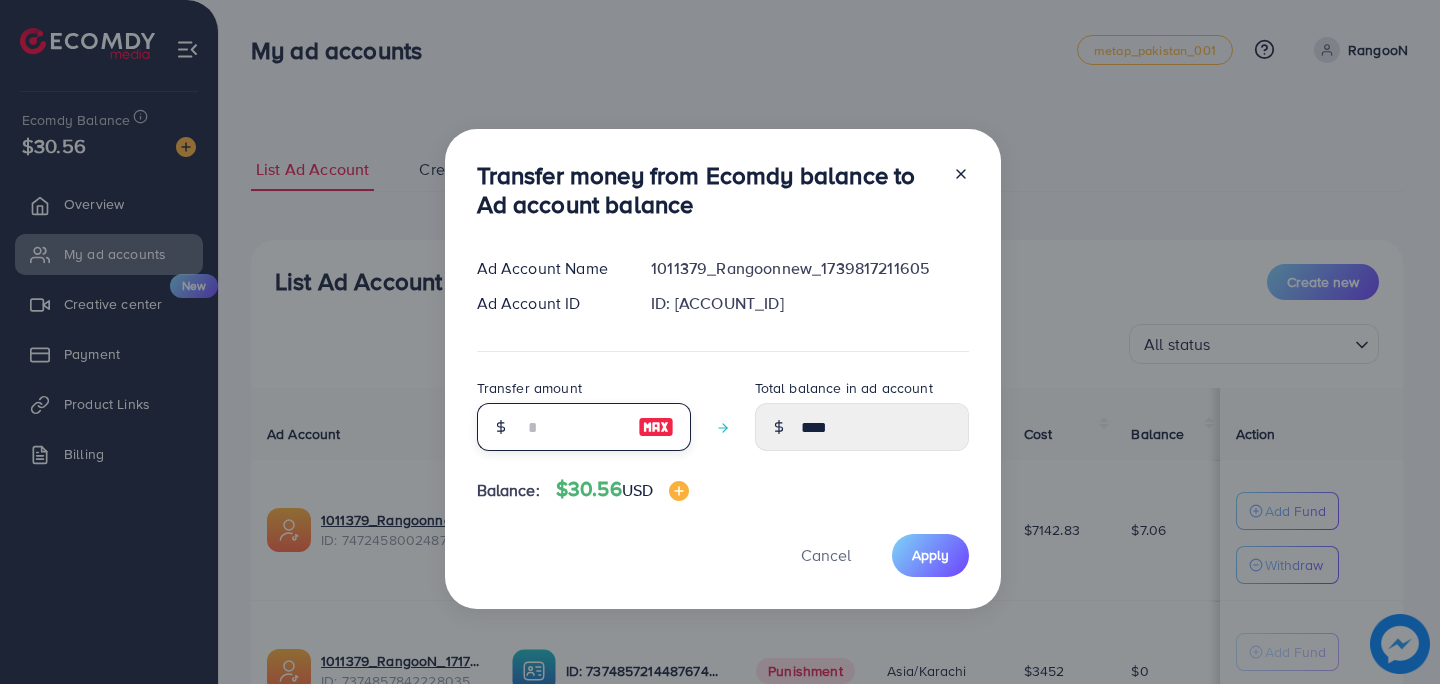 click at bounding box center (573, 427) 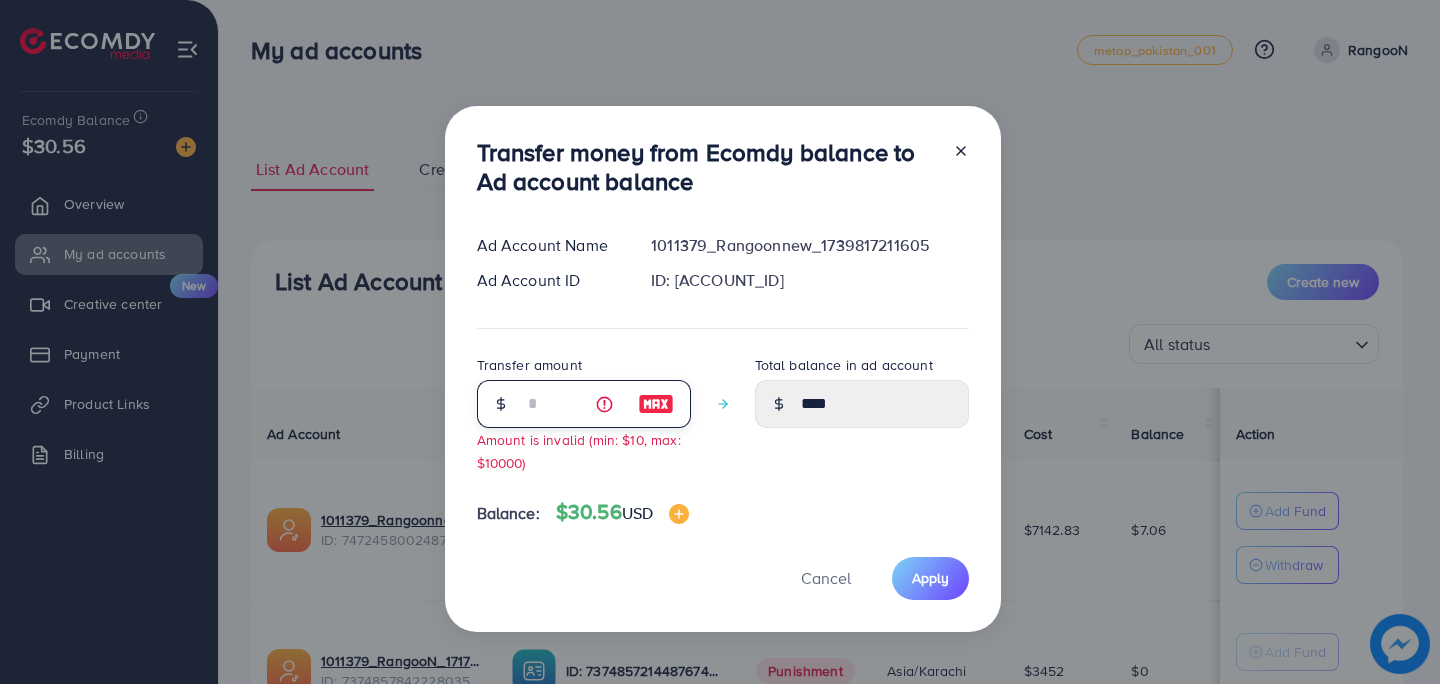 type on "**" 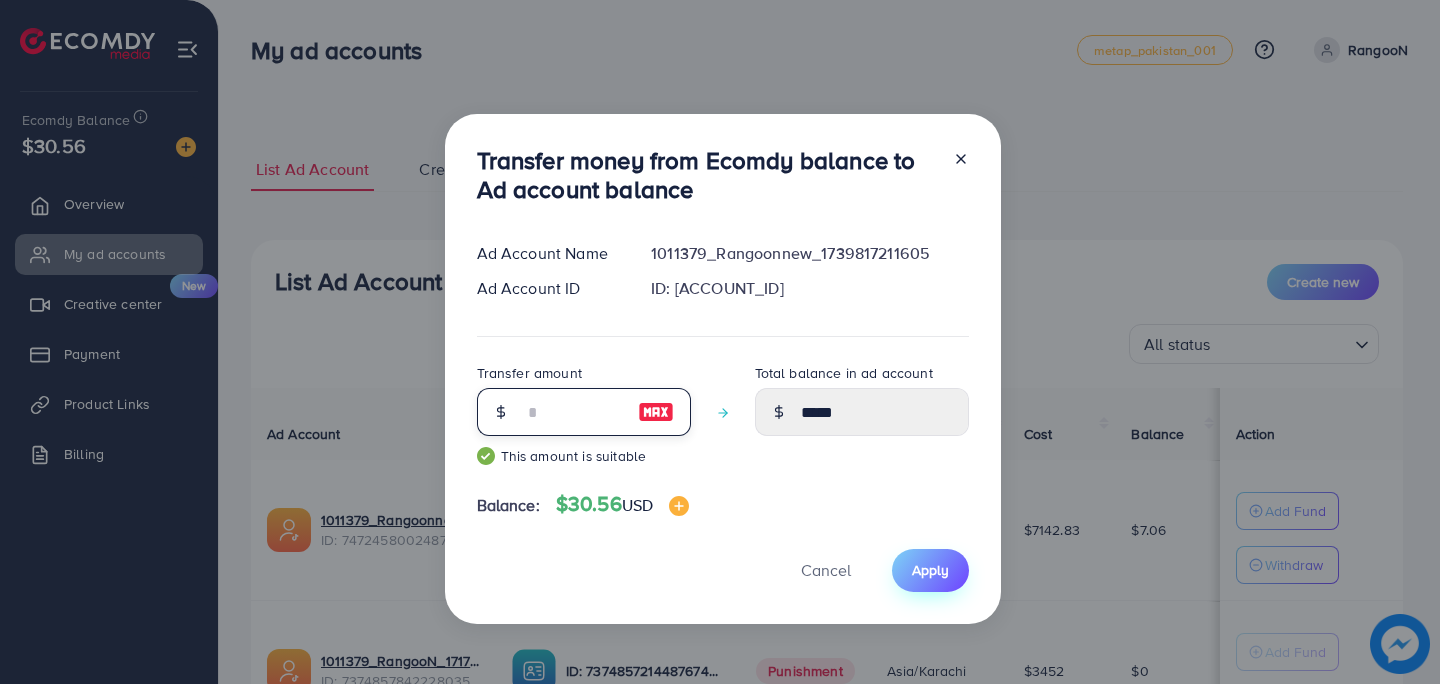 type on "**" 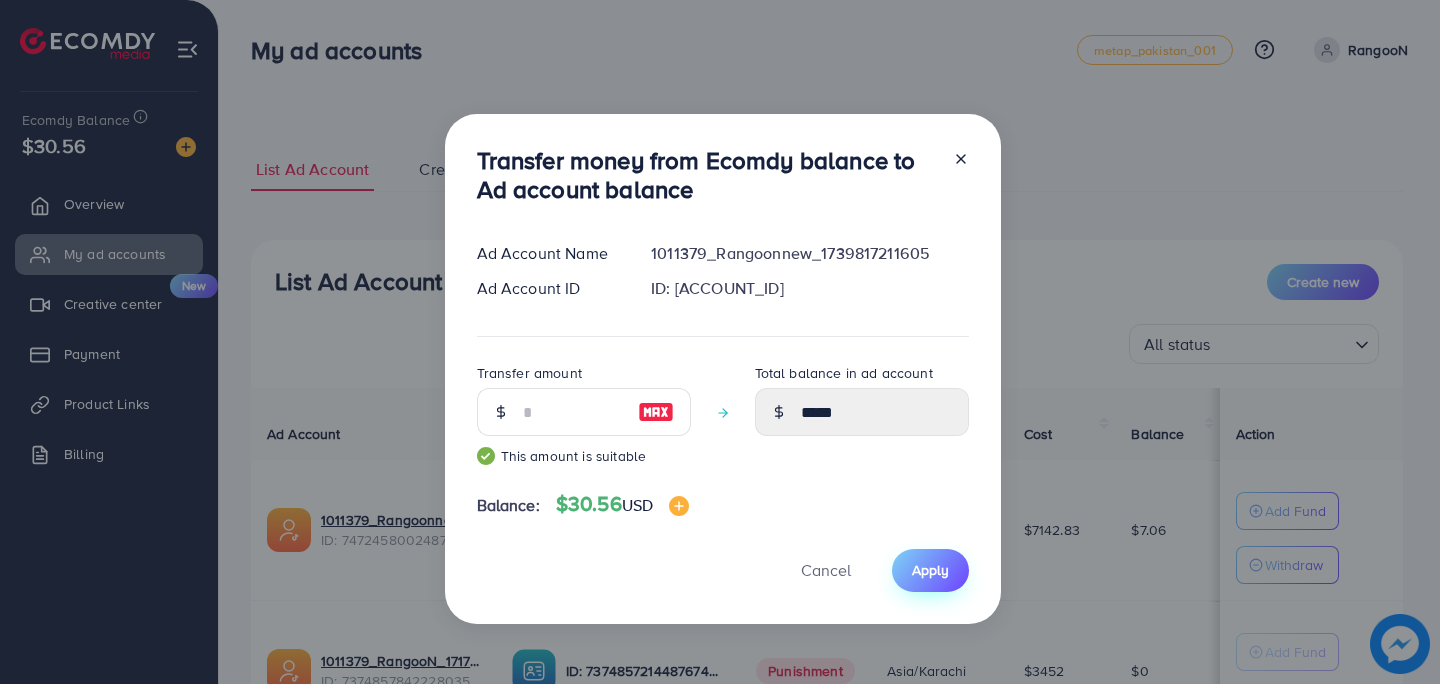 click on "Apply" at bounding box center [930, 570] 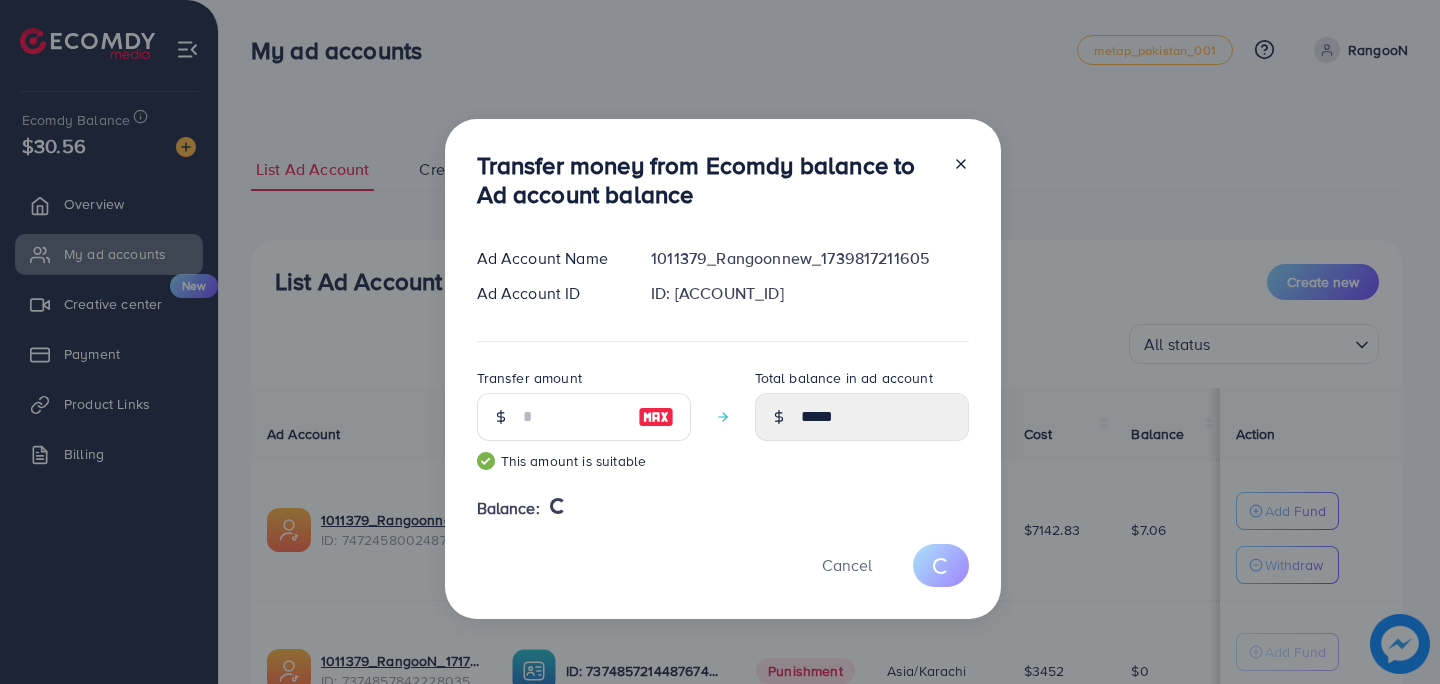 type 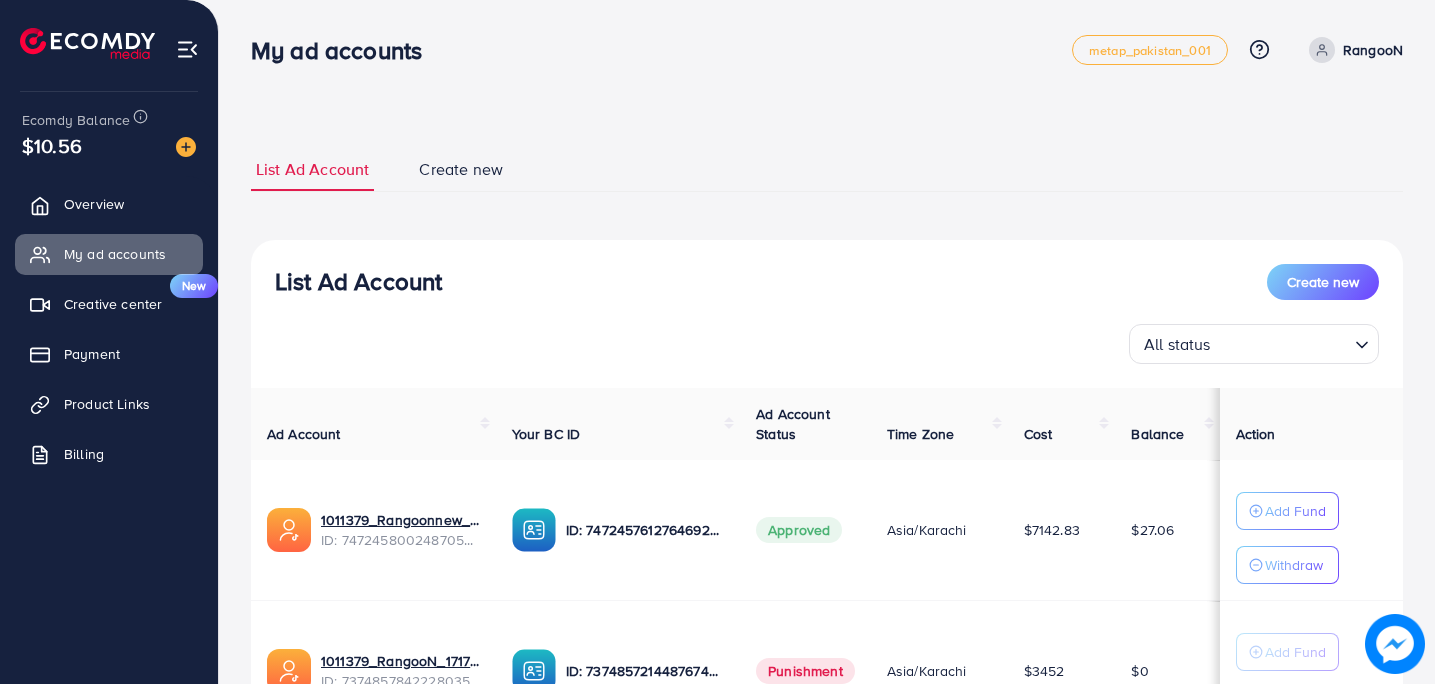 click on "List Ad Account Create new  List Ad Account   Create new
All status
Loading...                   Ad Account Your BC ID Ad Account Status Time Zone Cost Balance Action            1011379_Rangoonnew_1739817211605  ID: 7472458002487050241 ID: 7472457612764692497  Approved   Asia/Karachi   $7142.83   $27.06   Add Fund   Withdraw       1011379_RangooN_1717092912271  ID: 7374857842228035601 ID: 7374857214487674881  Punishment   Asia/Karachi   $3452   $0   Add Fund   Withdraw           Account per page  ** ** ** ***  Showing 1 To 10 of 2 account(s)   Step 1: TikTok For Business Account   Connect to TikTok for Business to access all of your business account in one place   user1383165695908   User ID: 7374856395210933265   By connecting your account, you agree to our   TikTok Business Product (Data) Terms   Step 2: TikTok For Business Center   Business Center is a powerful business management tool that lets organizations   Rangoon.official   User ID: 7472457612764692497   RangooN" at bounding box center (827, 443) 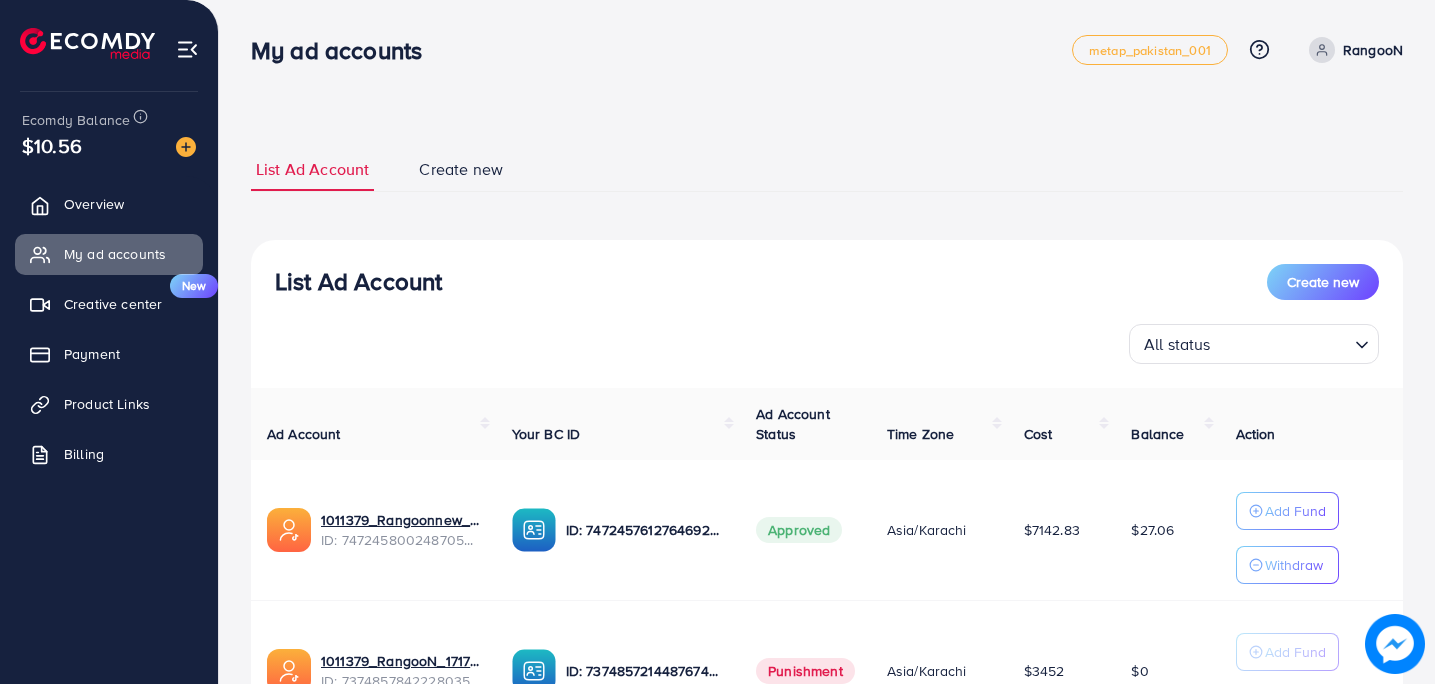 scroll, scrollTop: 0, scrollLeft: 0, axis: both 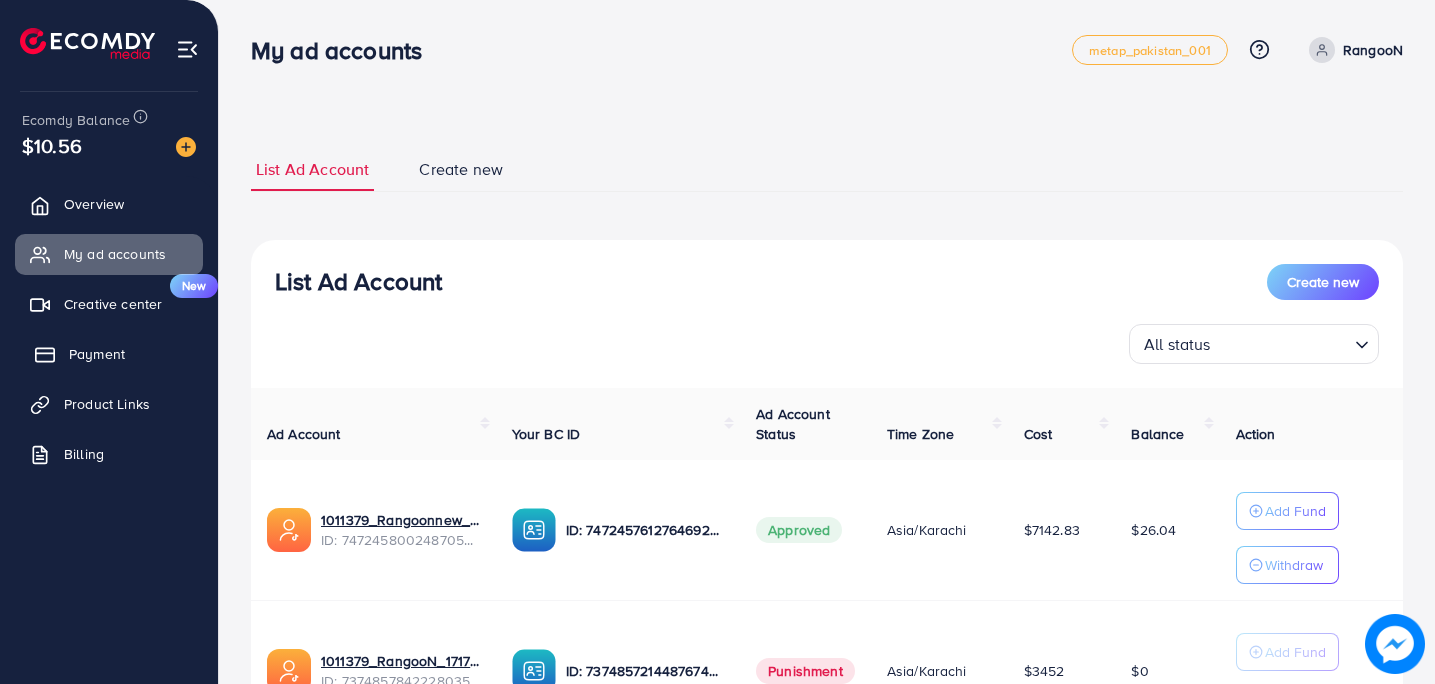 click on "Payment" at bounding box center [97, 354] 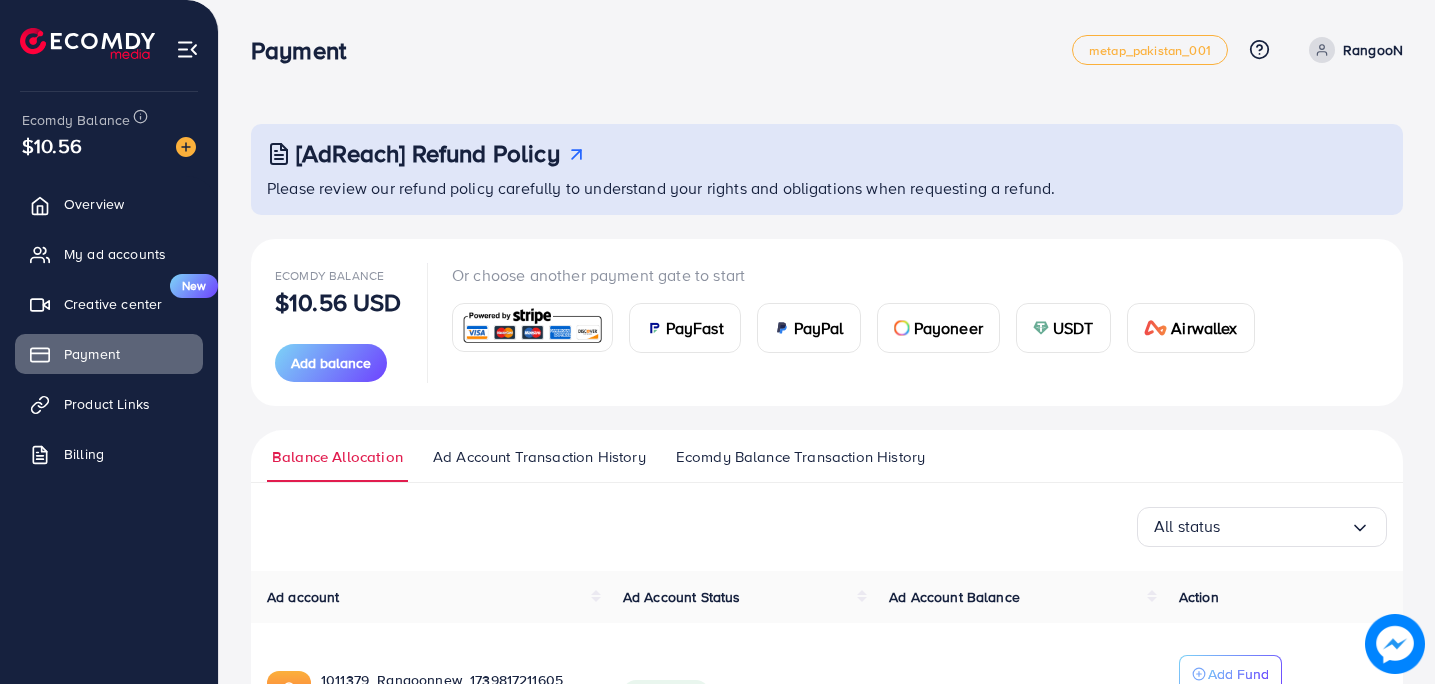 click on "USDT" at bounding box center [1063, 328] 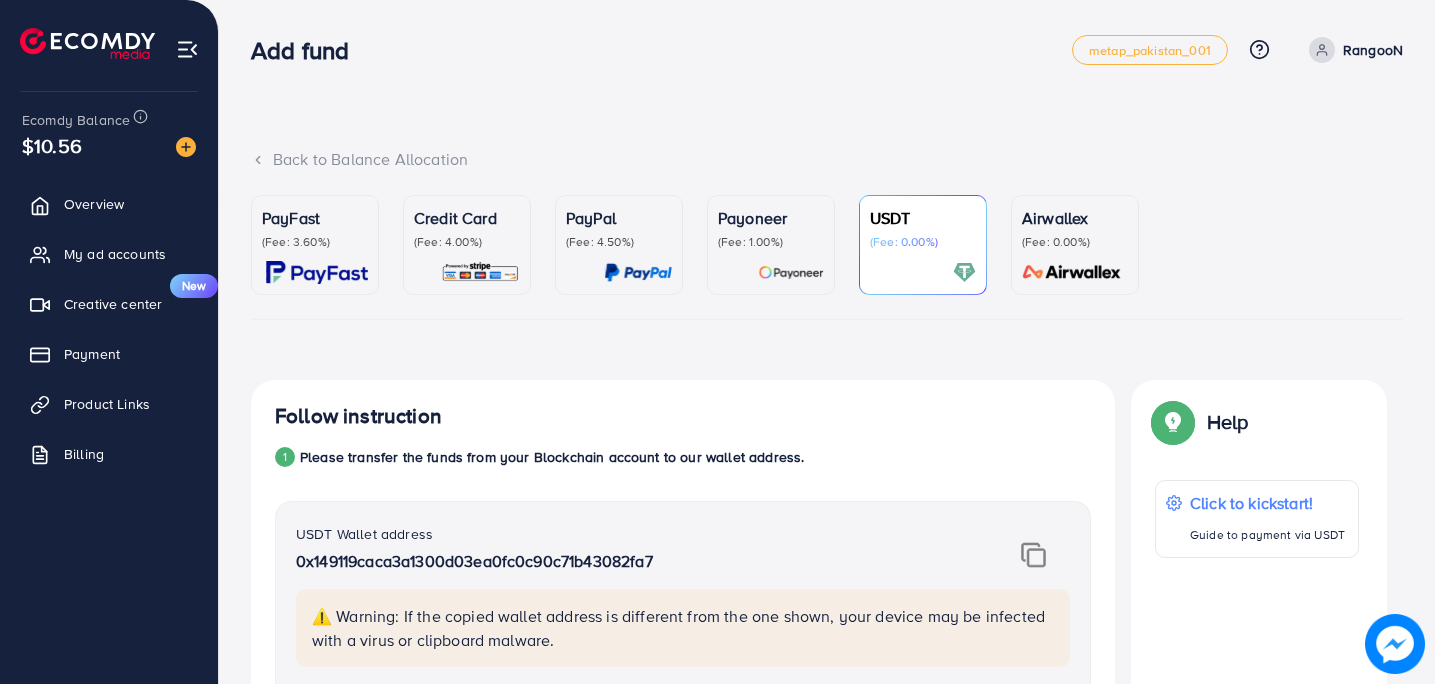 click on "Add fund   metap_pakistan_001  Help Center Contact Support Plans and Pricing Term and policy About Us  RangooN  Profile Log out" at bounding box center [827, 49] 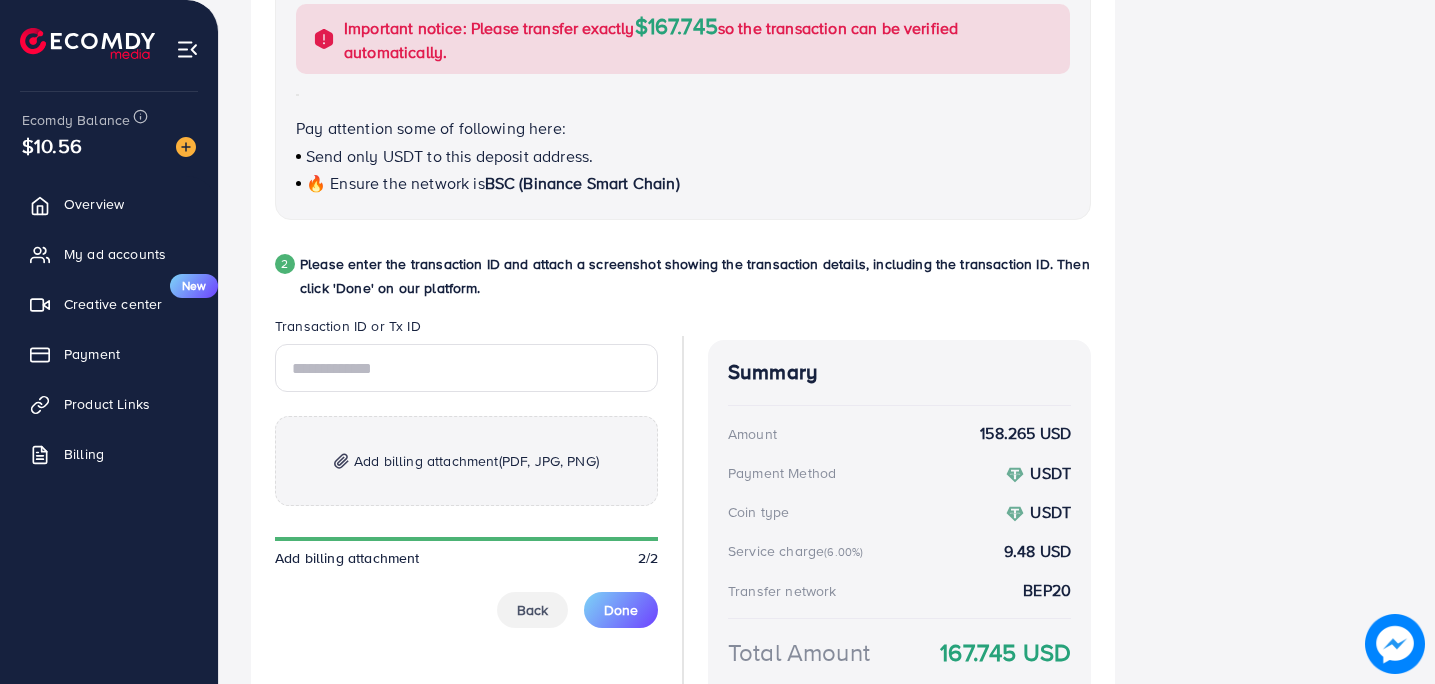 scroll, scrollTop: 840, scrollLeft: 0, axis: vertical 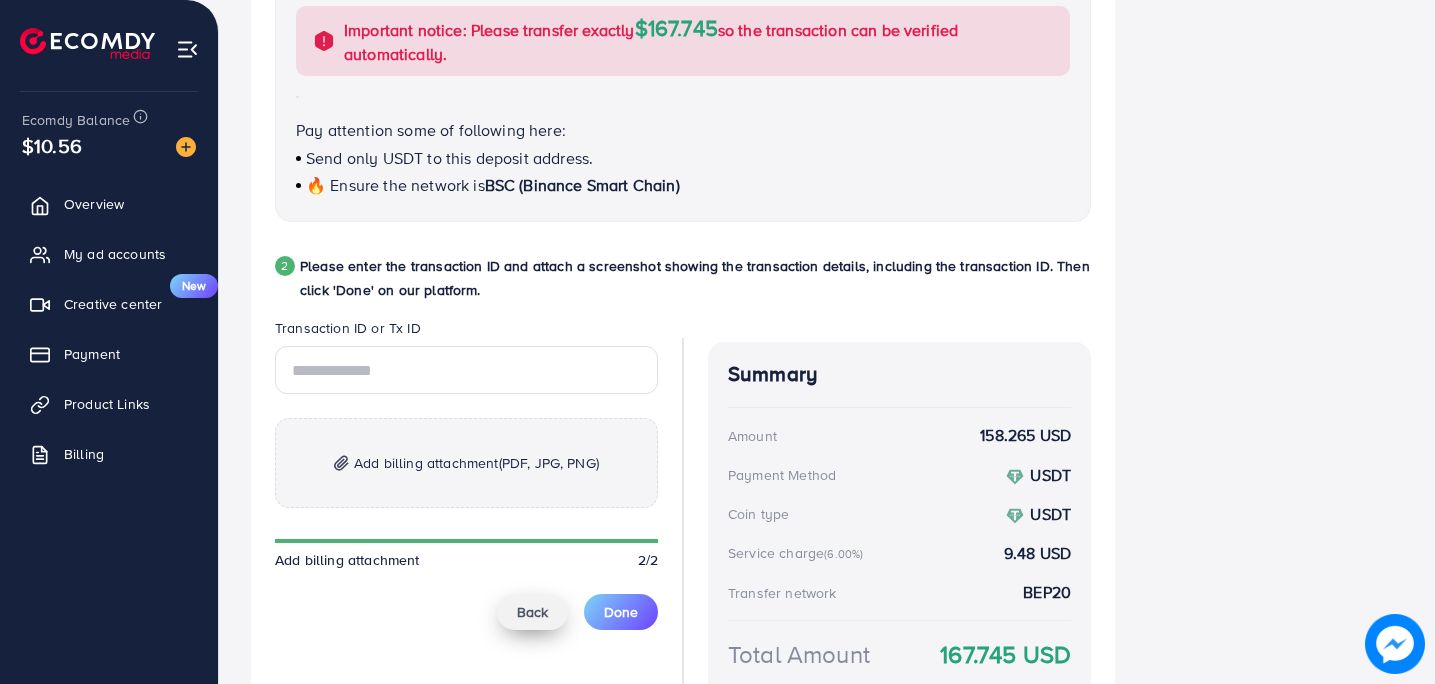 click on "Back" at bounding box center (532, 612) 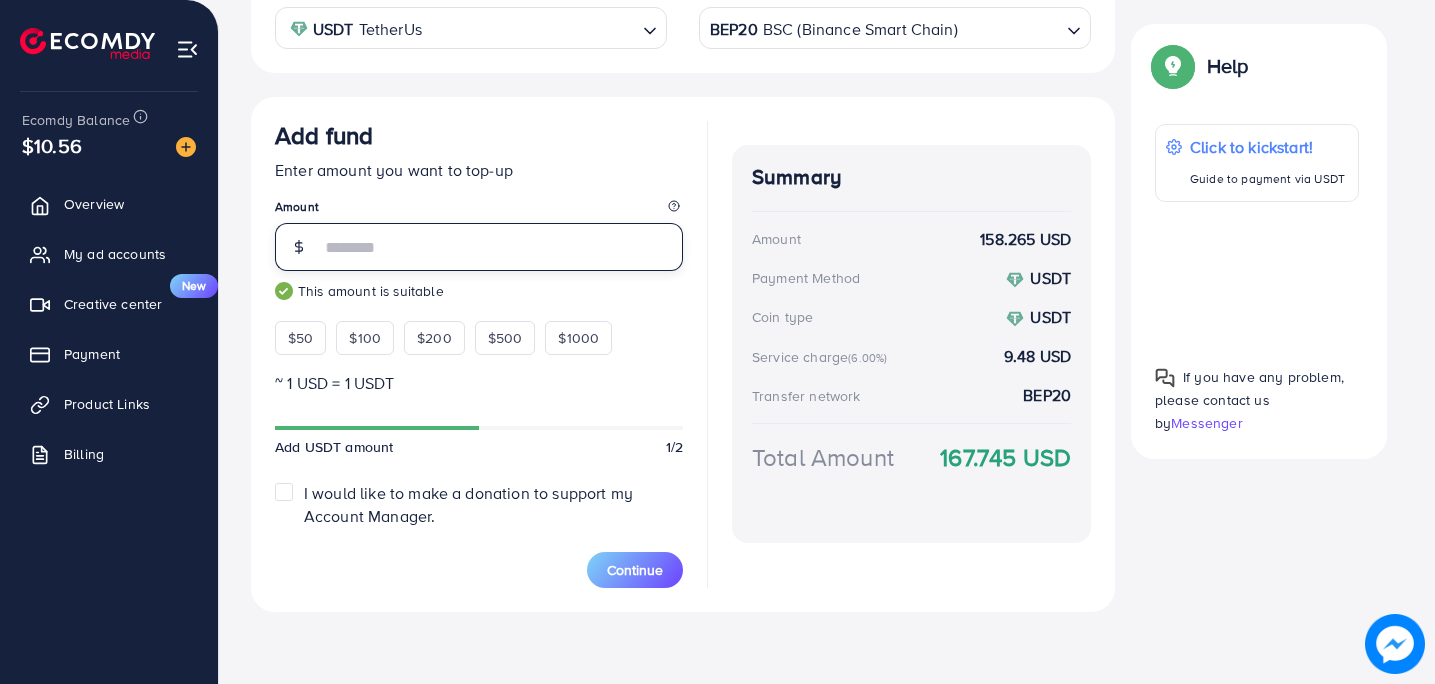 type on "**" 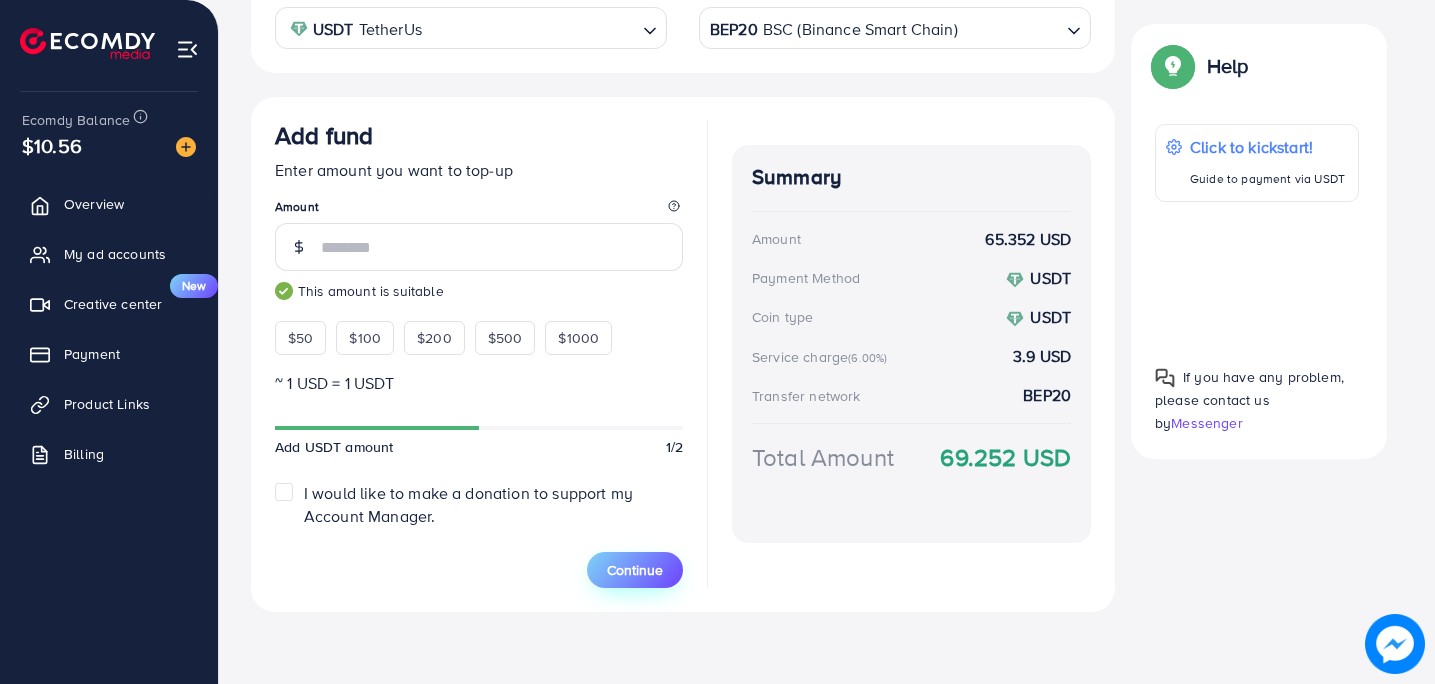 click on "Continue" at bounding box center (635, 570) 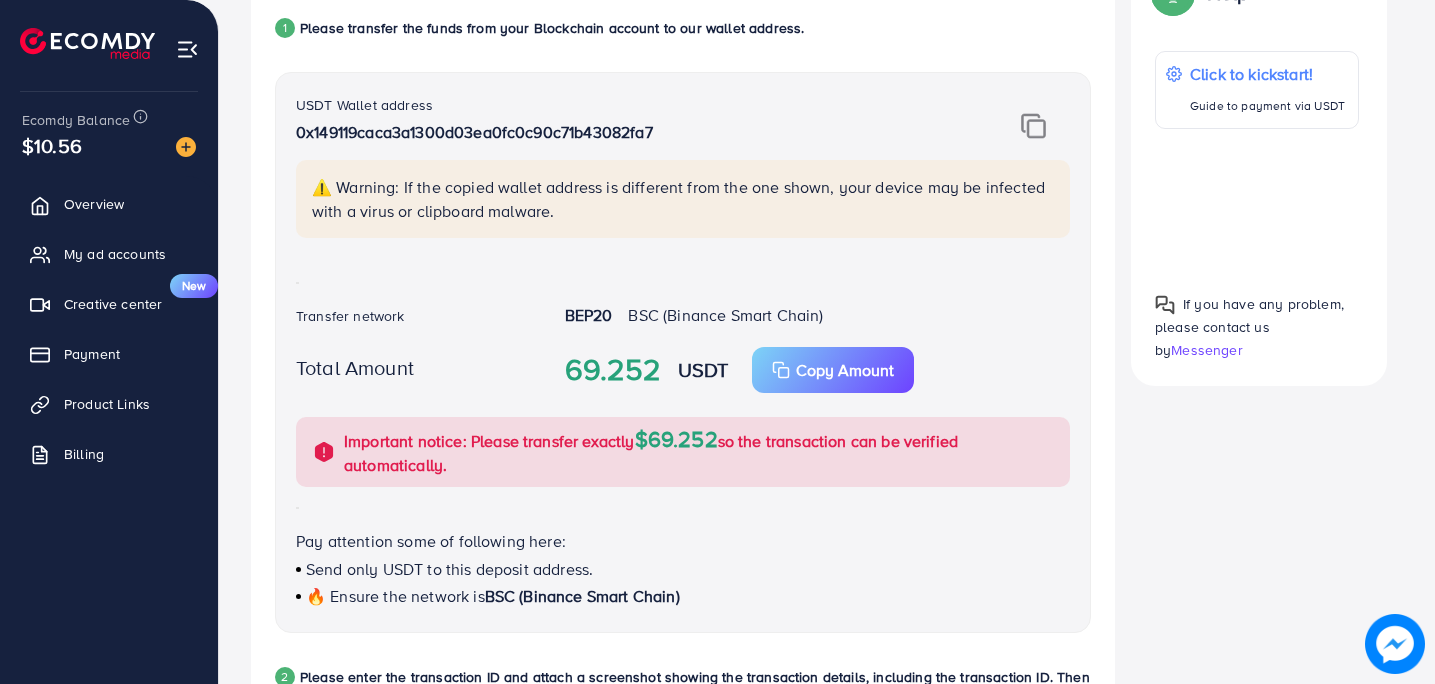 scroll, scrollTop: 993, scrollLeft: 0, axis: vertical 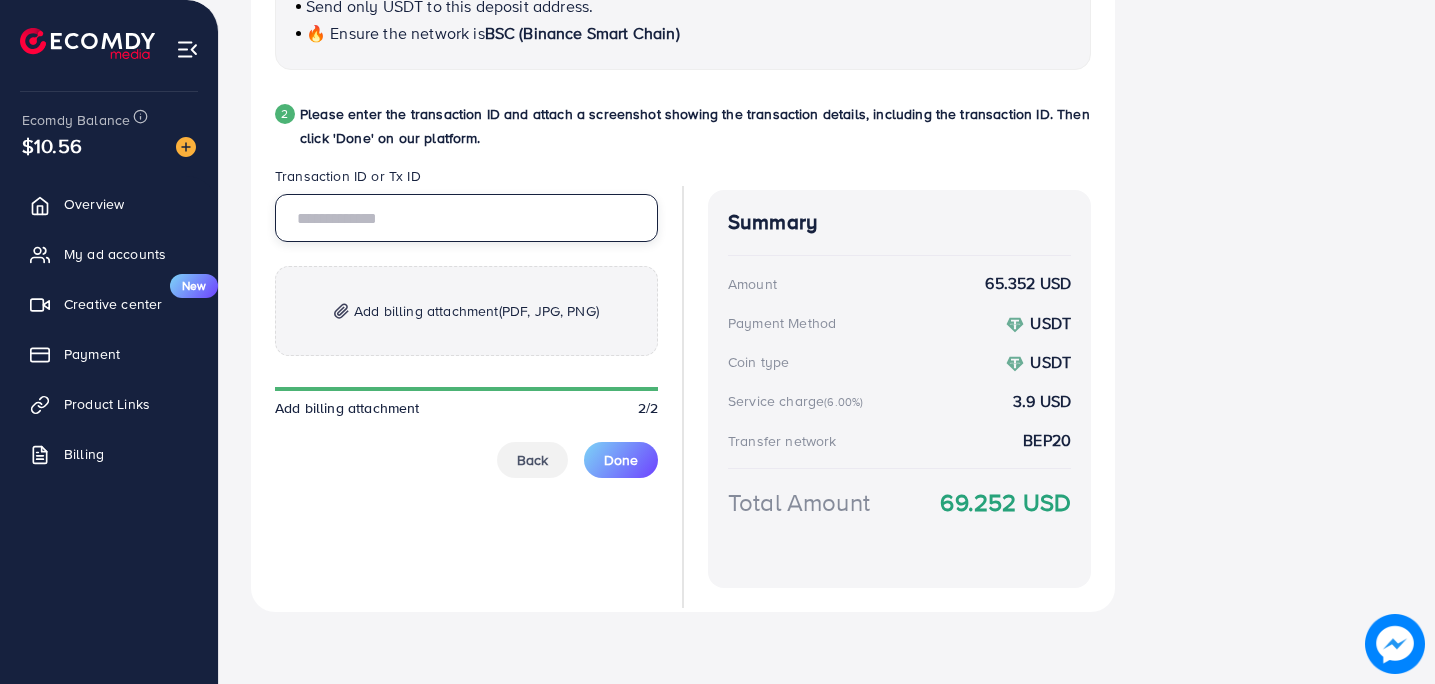click at bounding box center (466, 218) 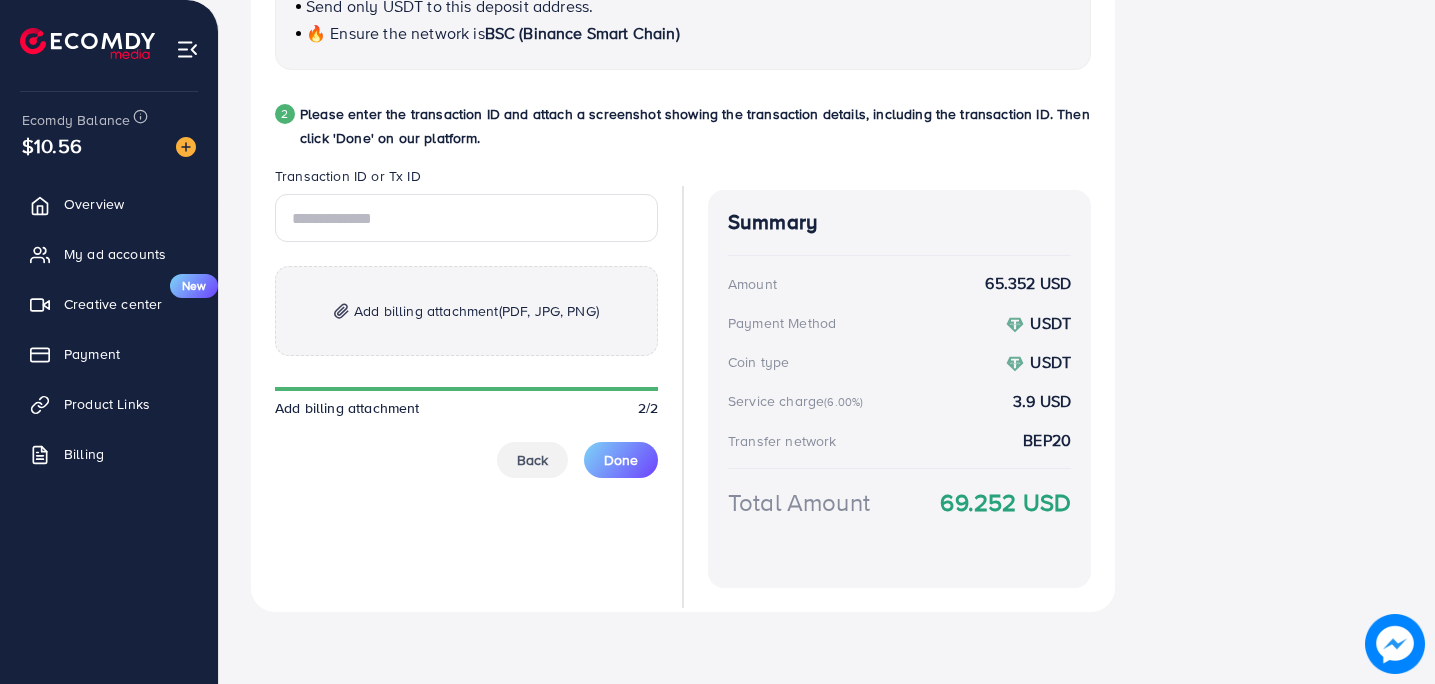 click on "Please enter the transaction ID and attach a screenshot showing the transaction details, including the transaction ID. Then click 'Done' on our platform." at bounding box center (695, 126) 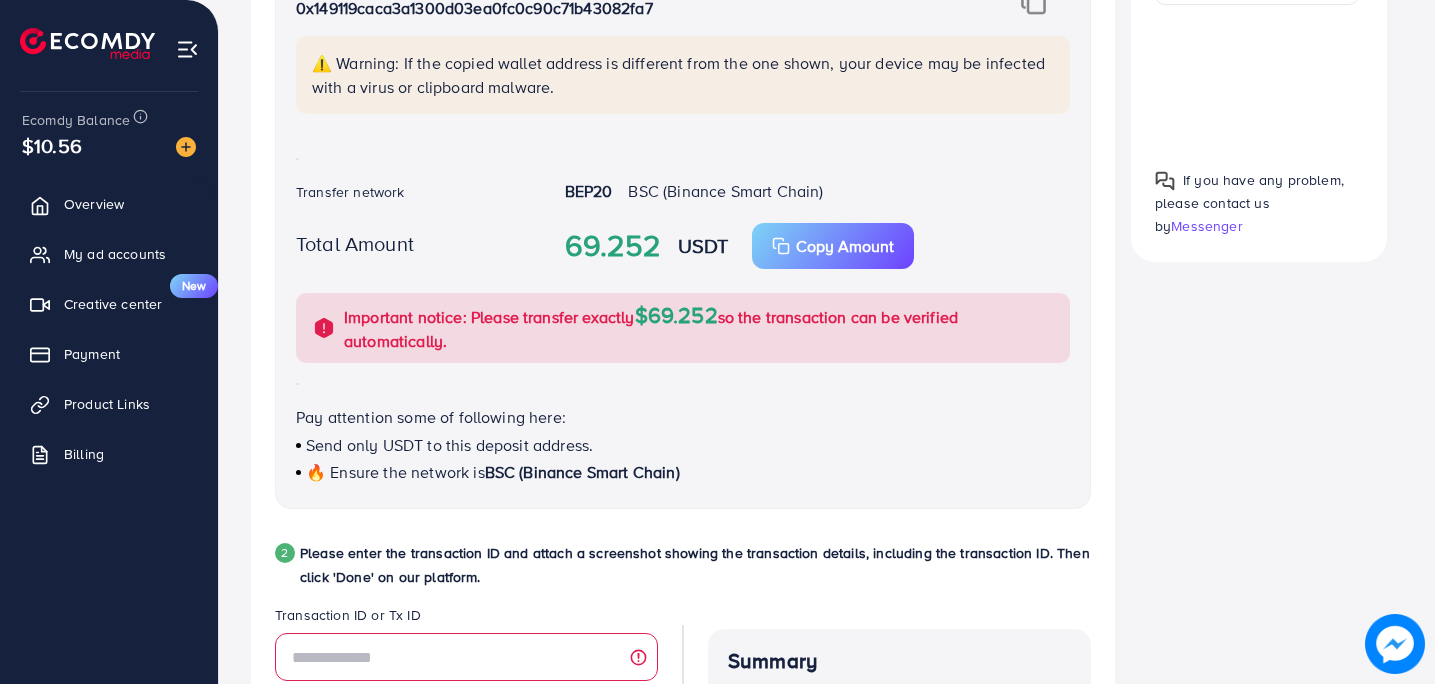scroll, scrollTop: 513, scrollLeft: 0, axis: vertical 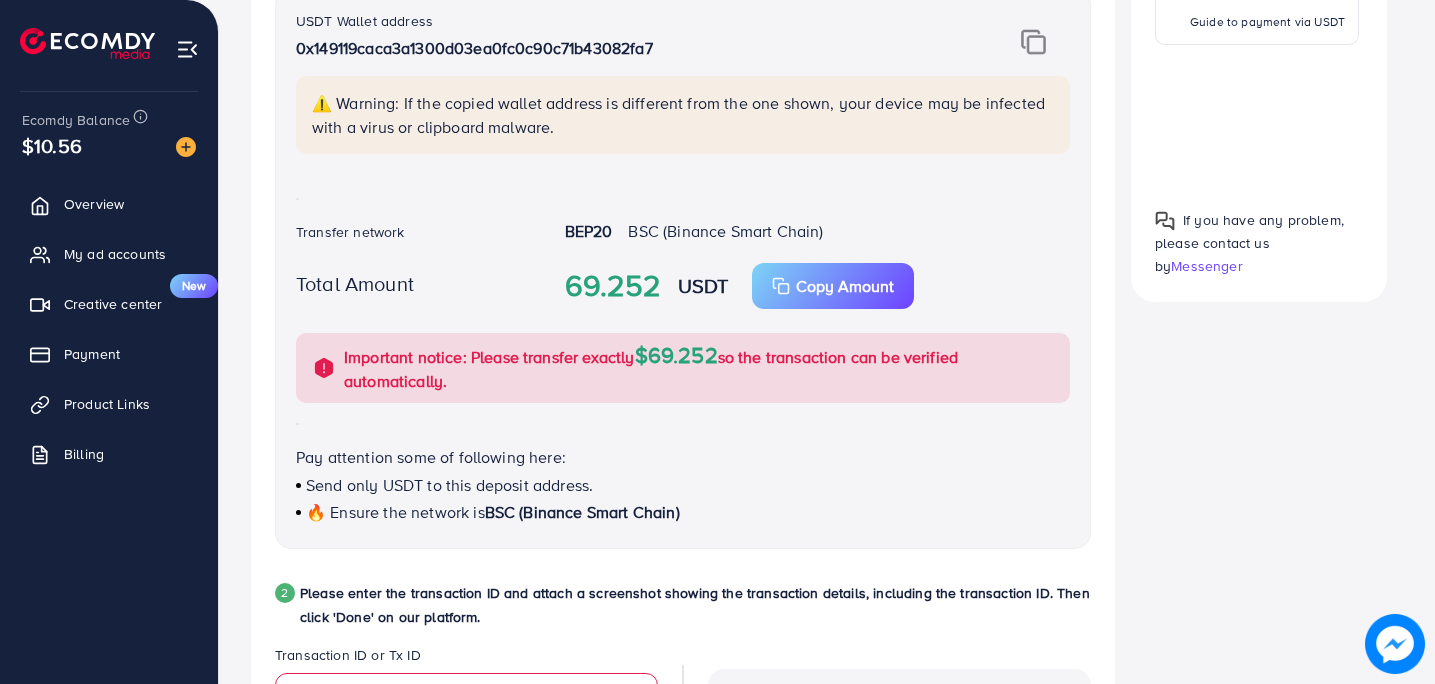 click at bounding box center [1033, 42] 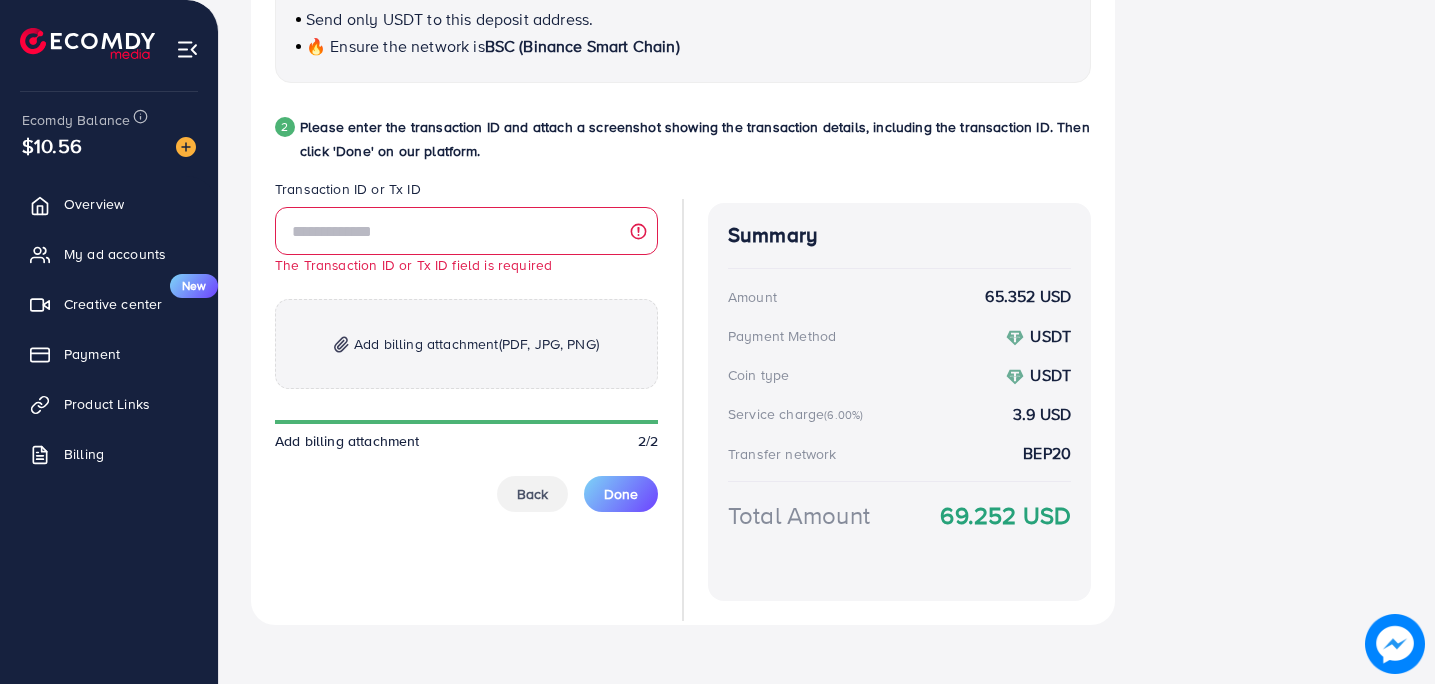 scroll, scrollTop: 993, scrollLeft: 0, axis: vertical 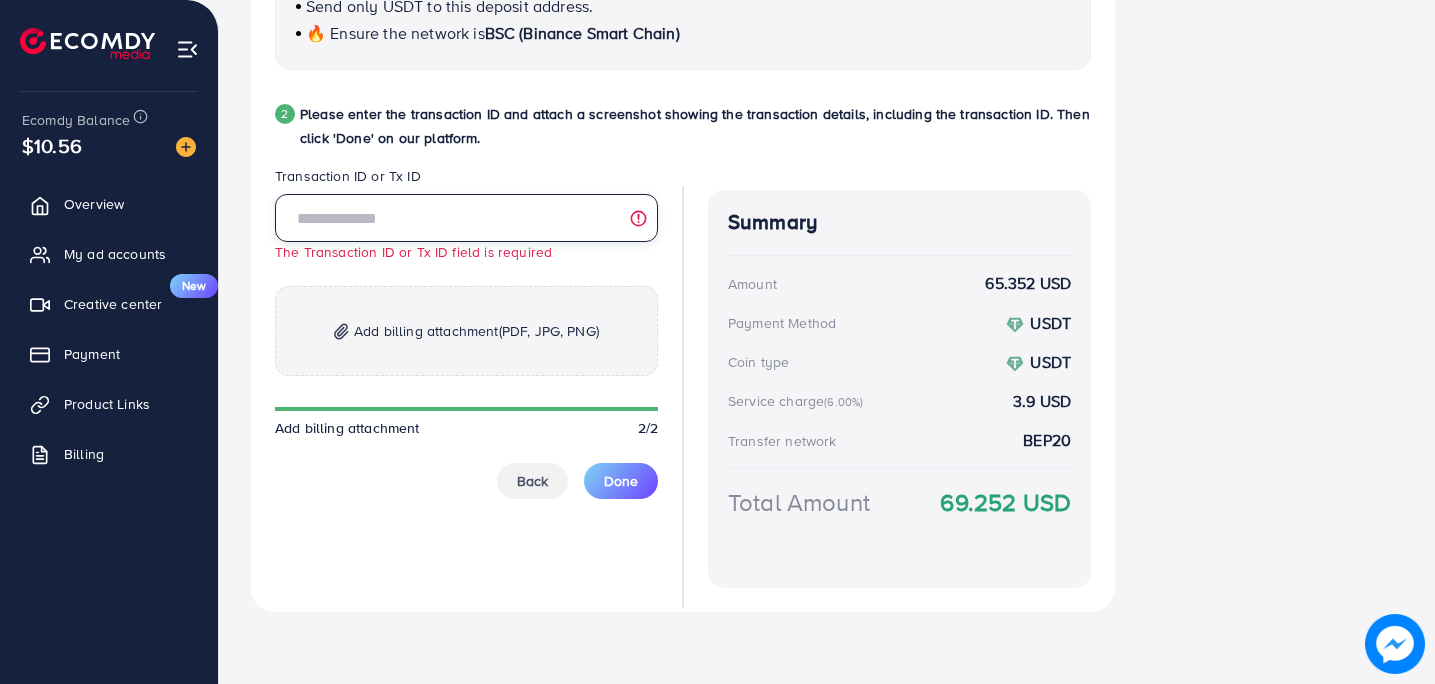 click at bounding box center (466, 218) 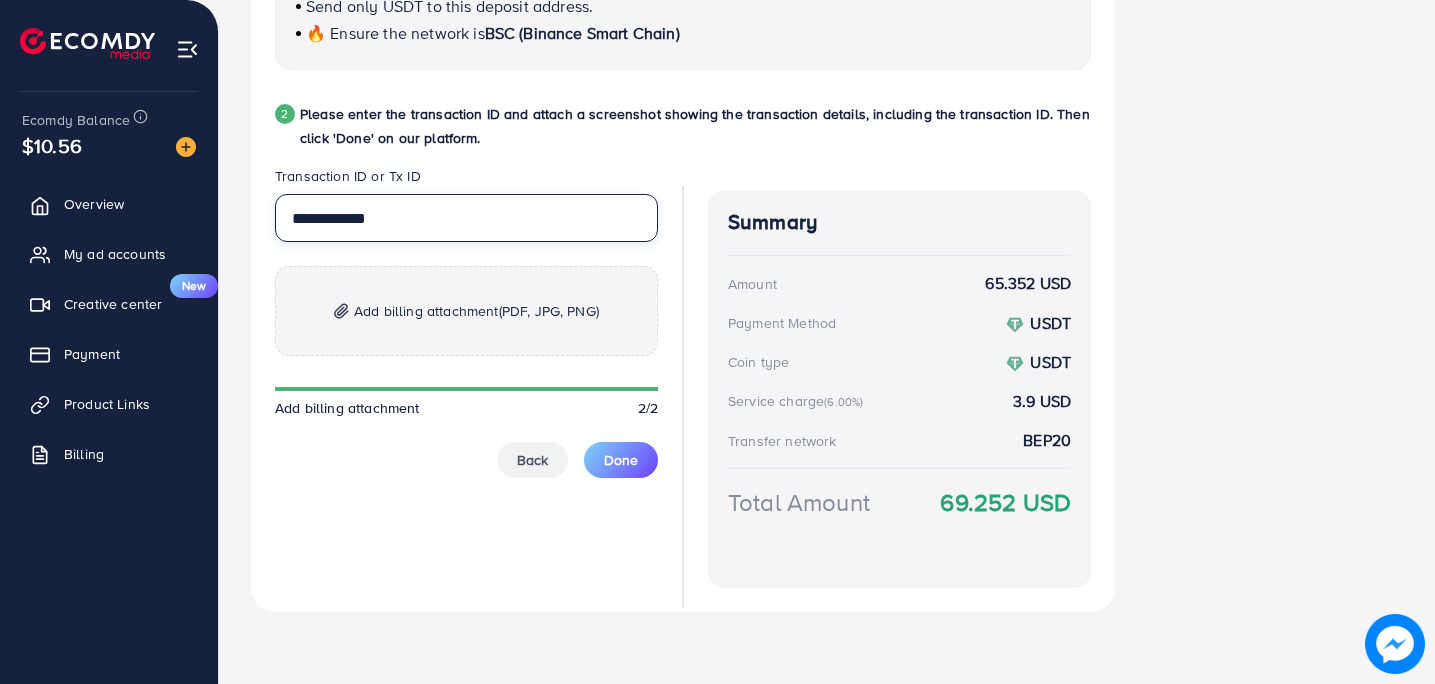 type on "**********" 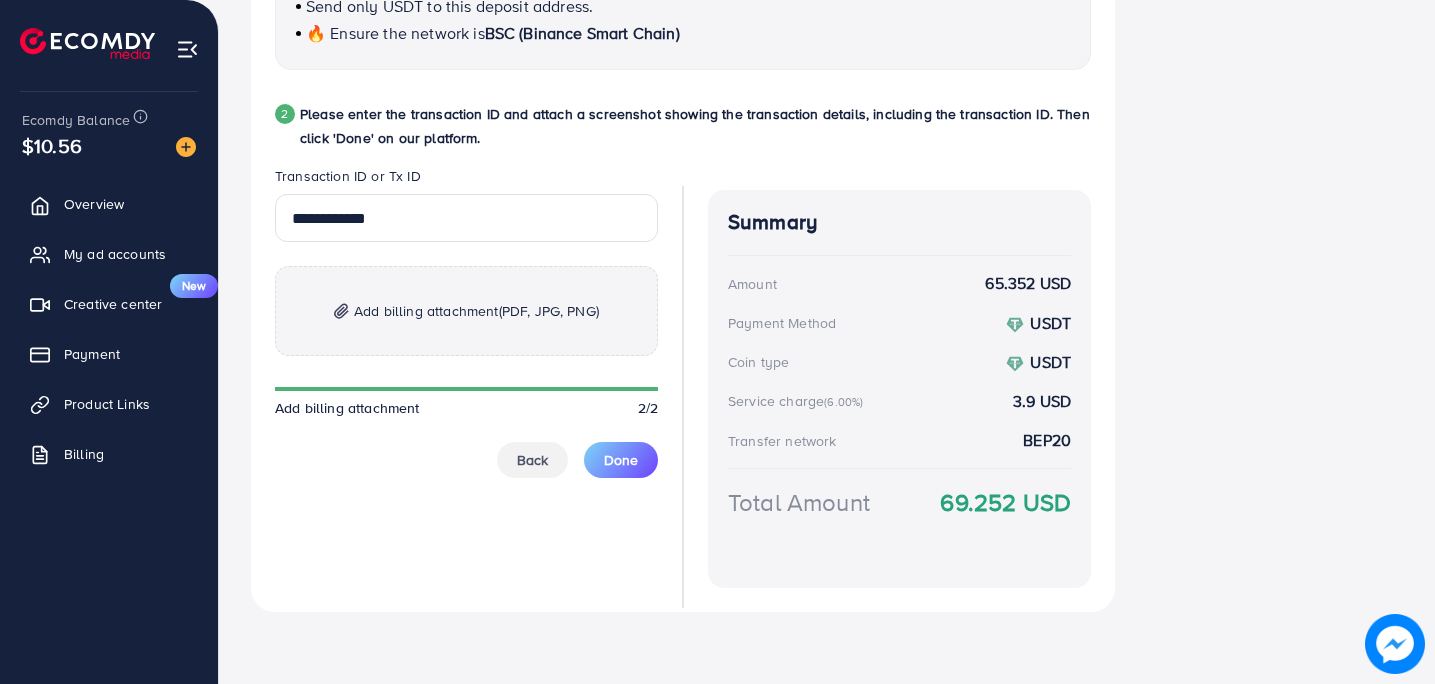 click on "Add billing attachment  (PDF, JPG, PNG)" at bounding box center (466, 311) 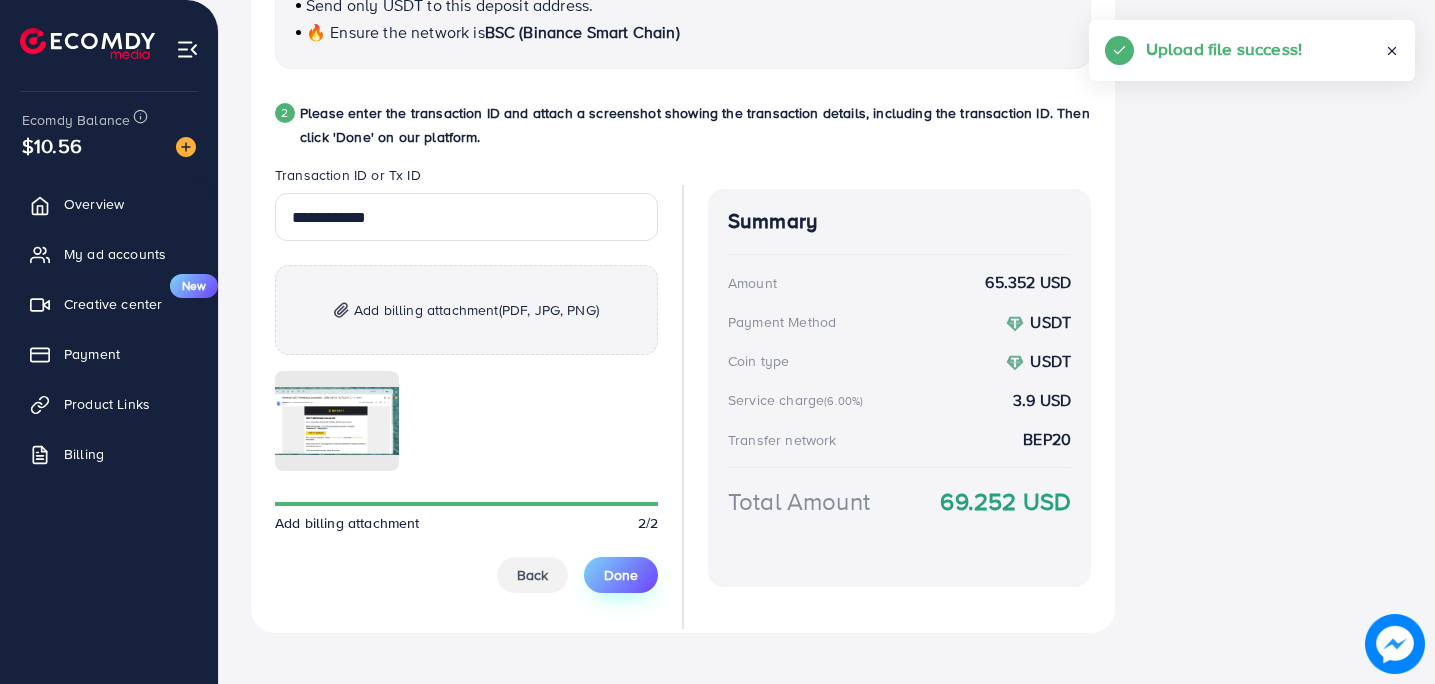 click on "Done" at bounding box center [621, 575] 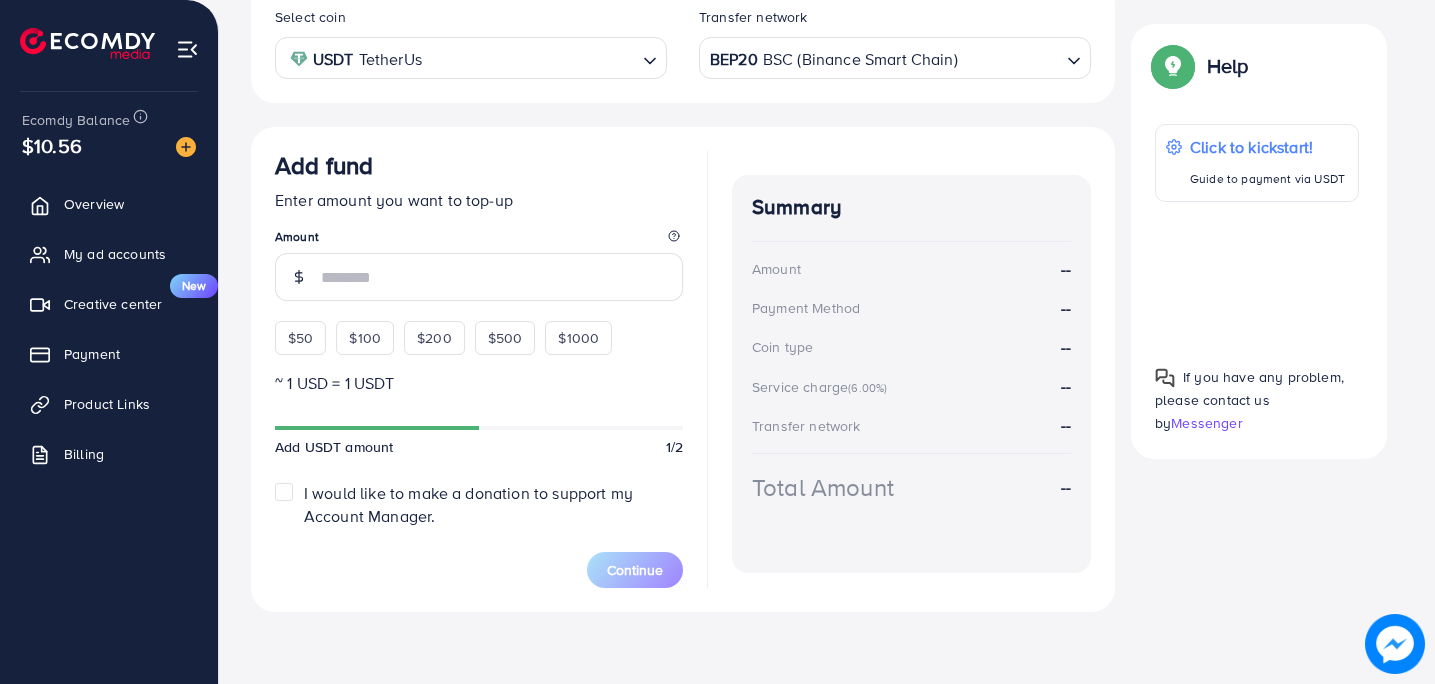 scroll, scrollTop: 399, scrollLeft: 0, axis: vertical 